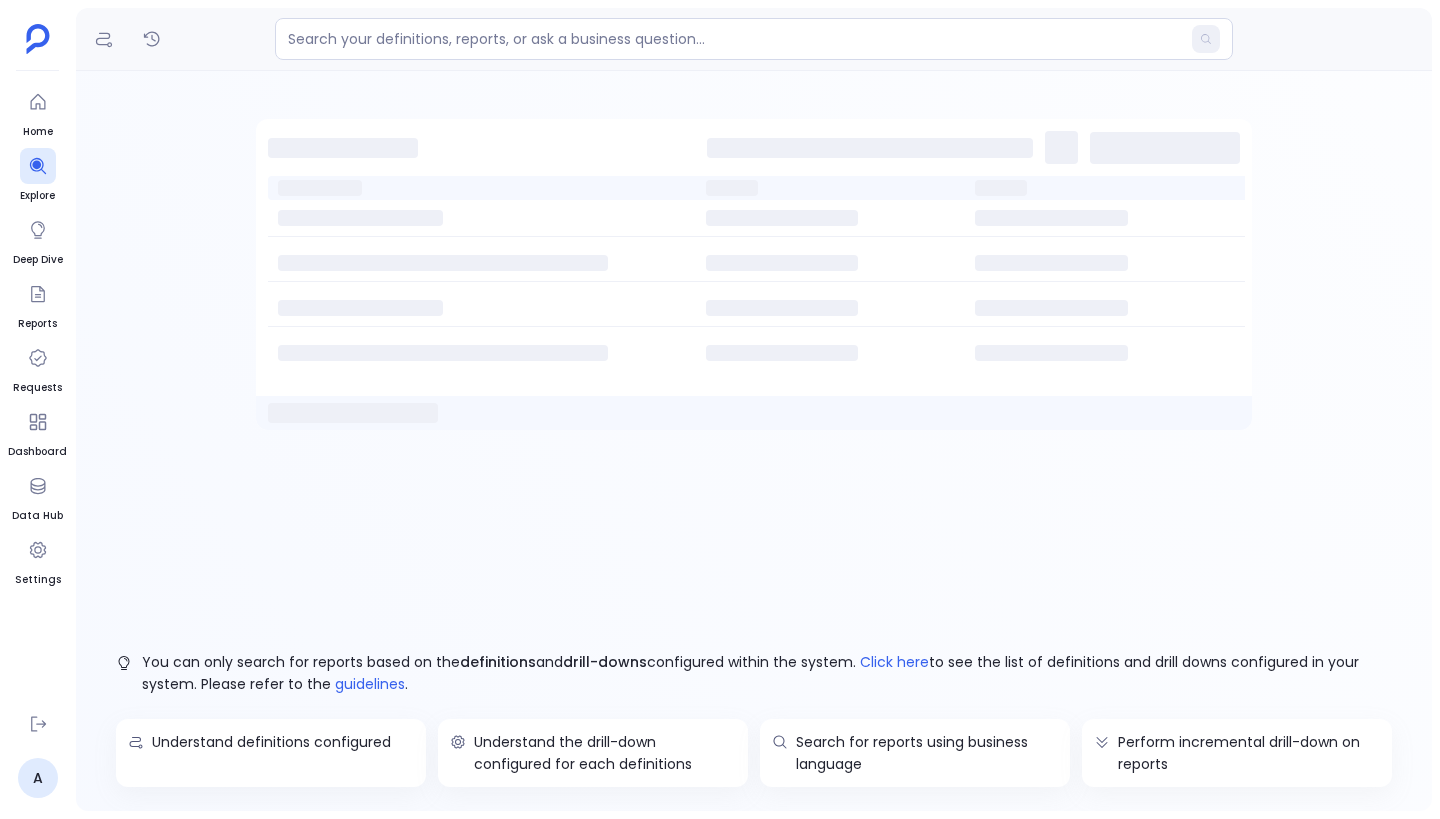 scroll, scrollTop: 0, scrollLeft: 0, axis: both 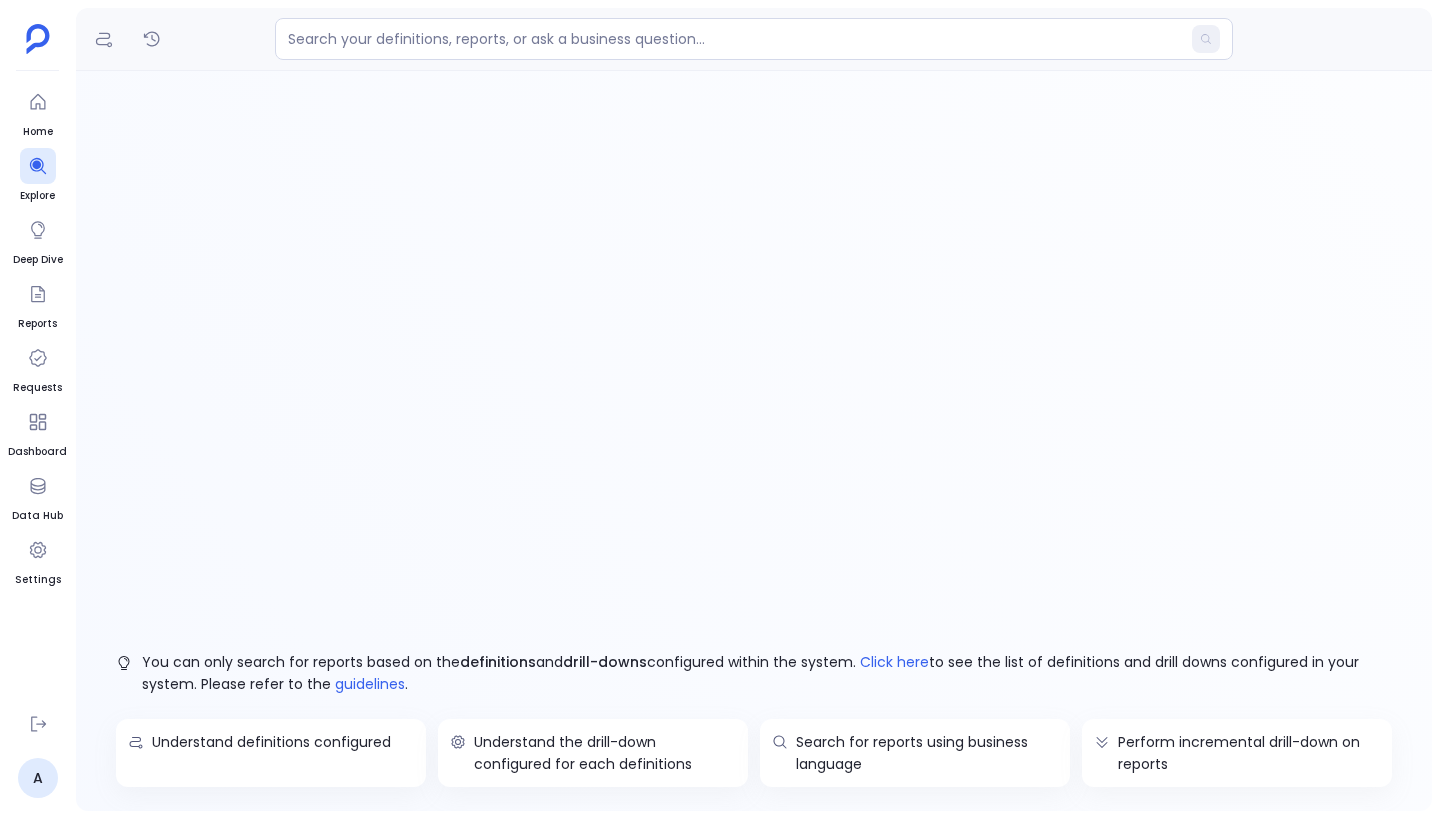 click on "Home Explore Deep Dive Reports Requests Dashboard Data Hub Settings" at bounding box center (37, 391) 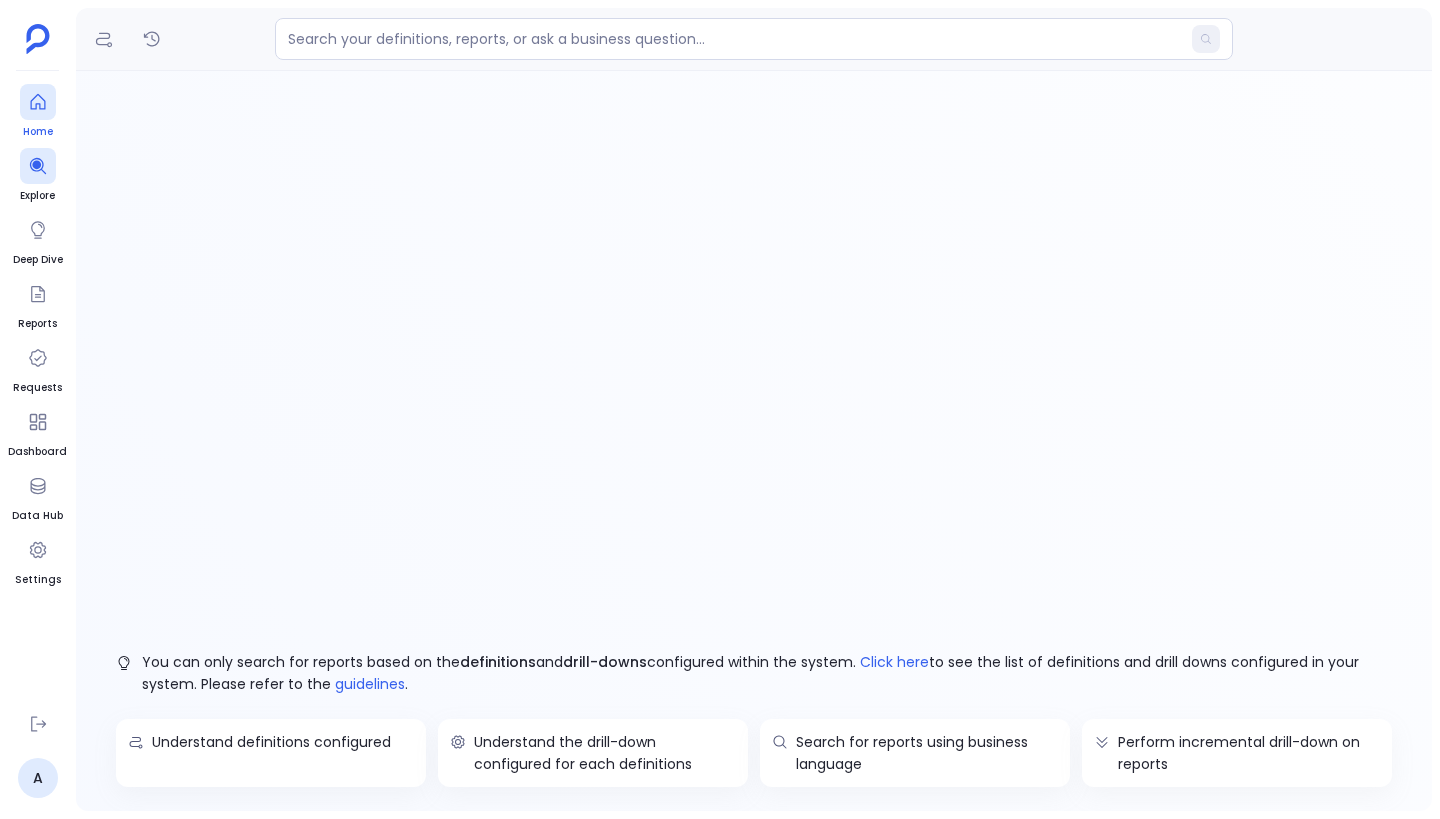 click at bounding box center [38, 102] 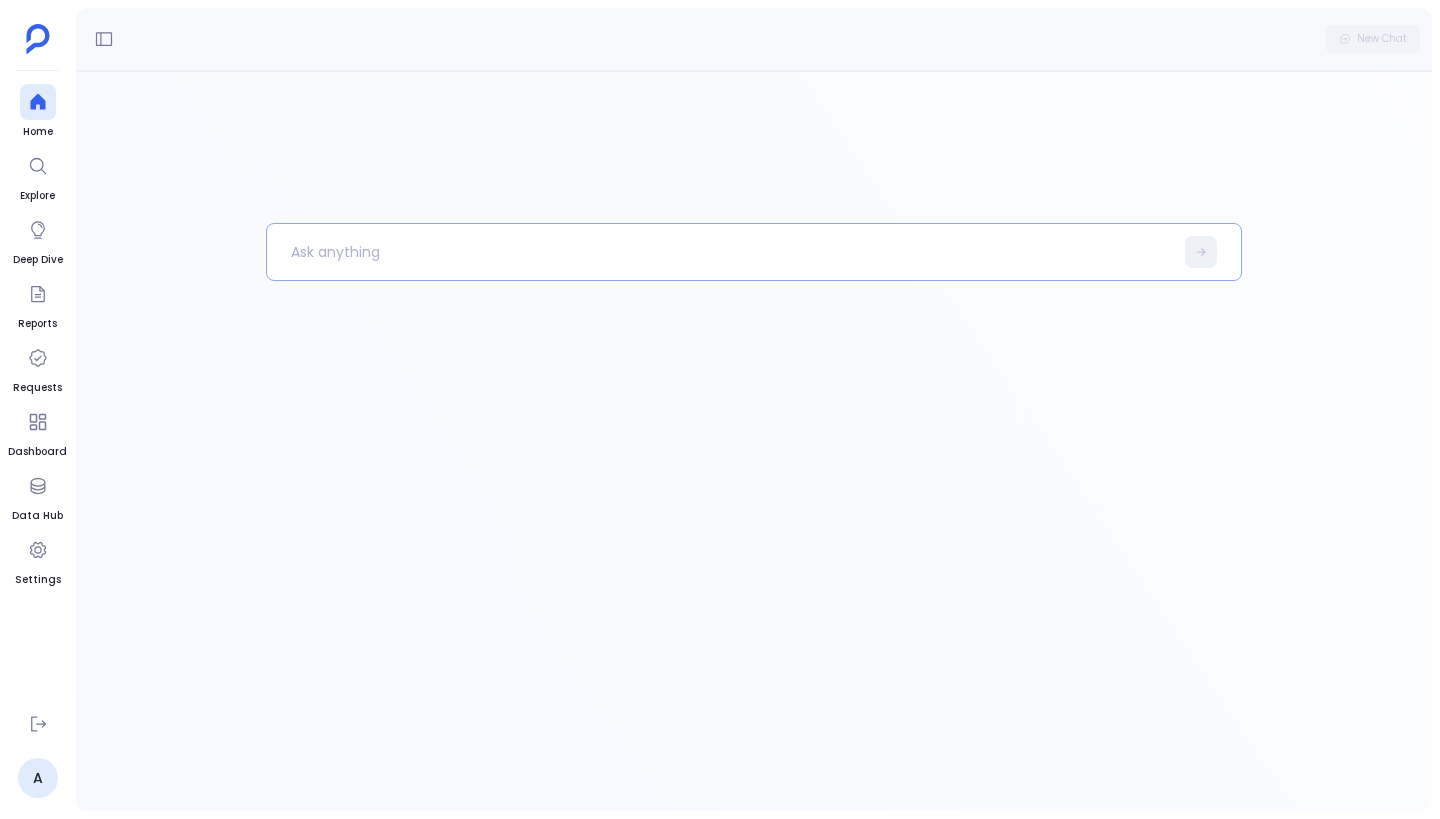 click at bounding box center (720, 252) 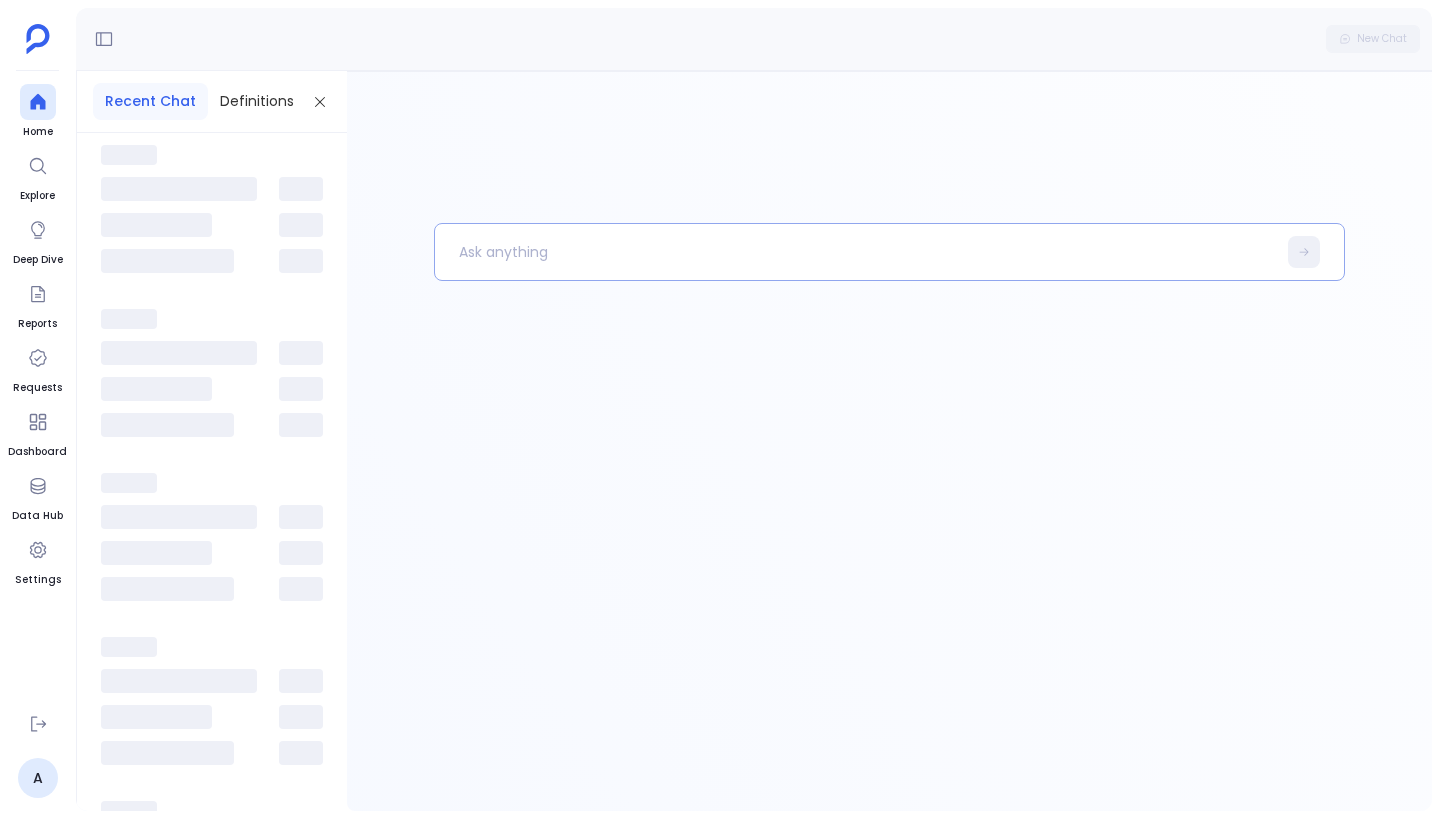 click at bounding box center (855, 252) 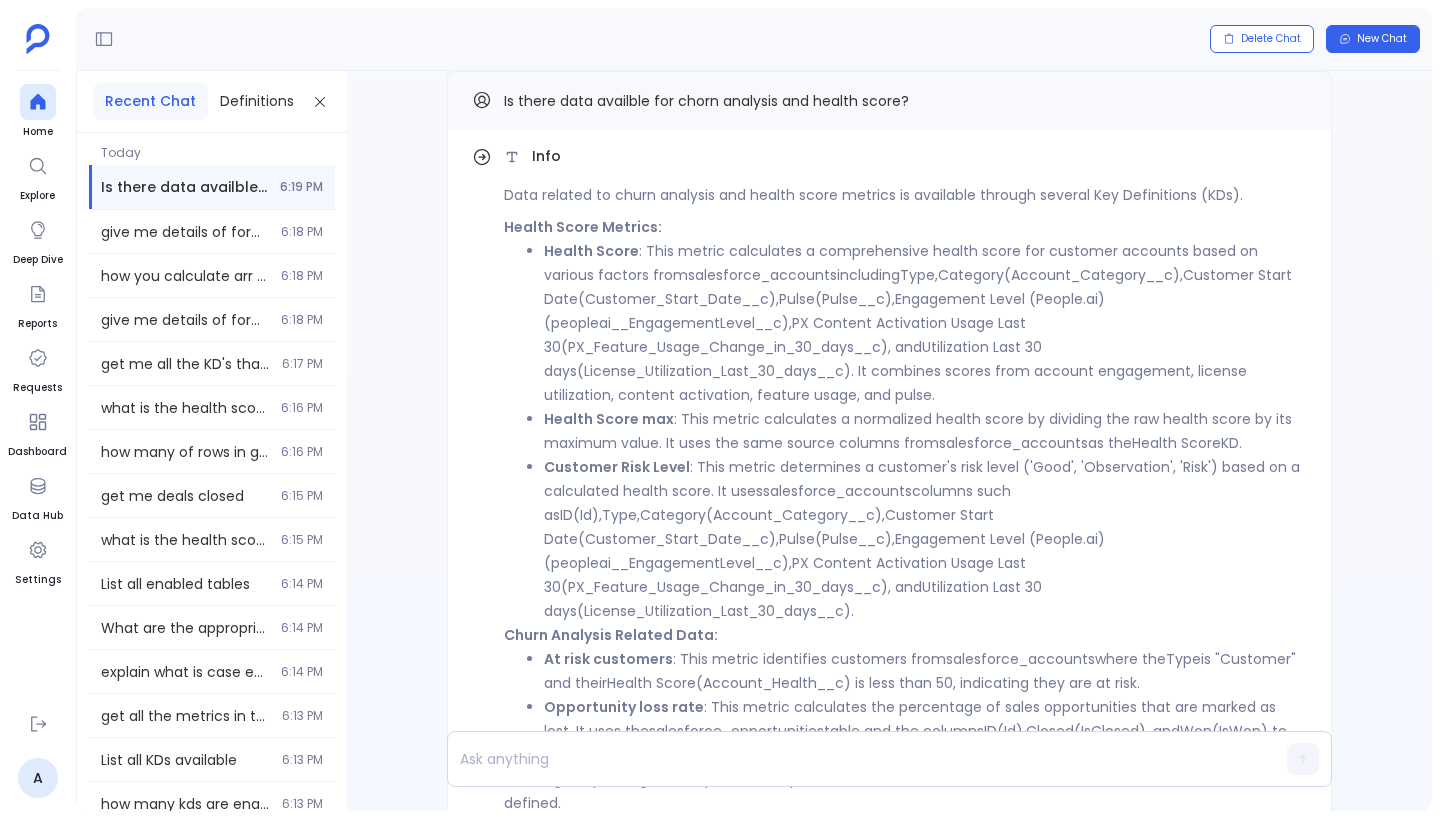 scroll, scrollTop: 0, scrollLeft: 0, axis: both 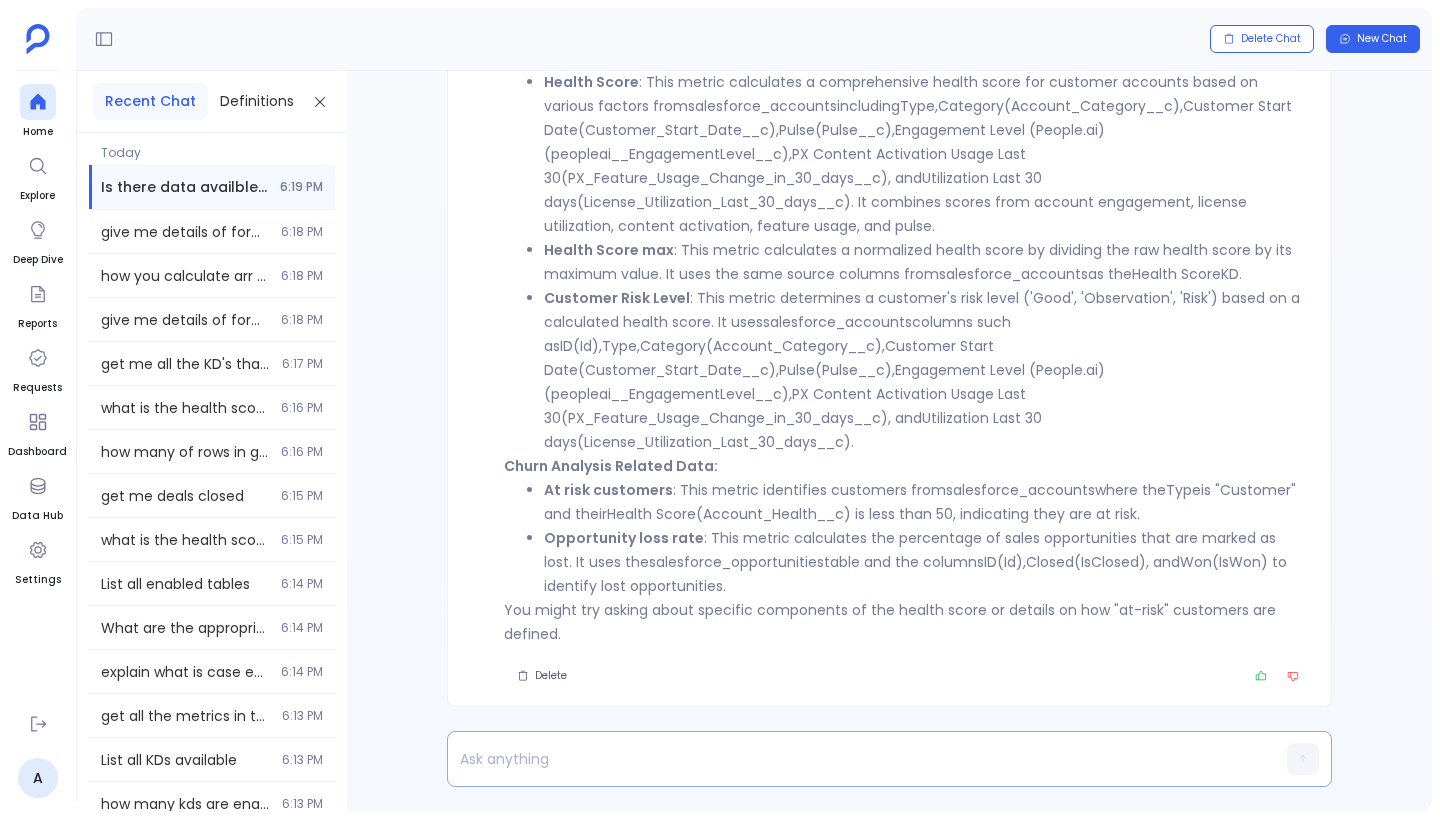 click at bounding box center (851, 759) 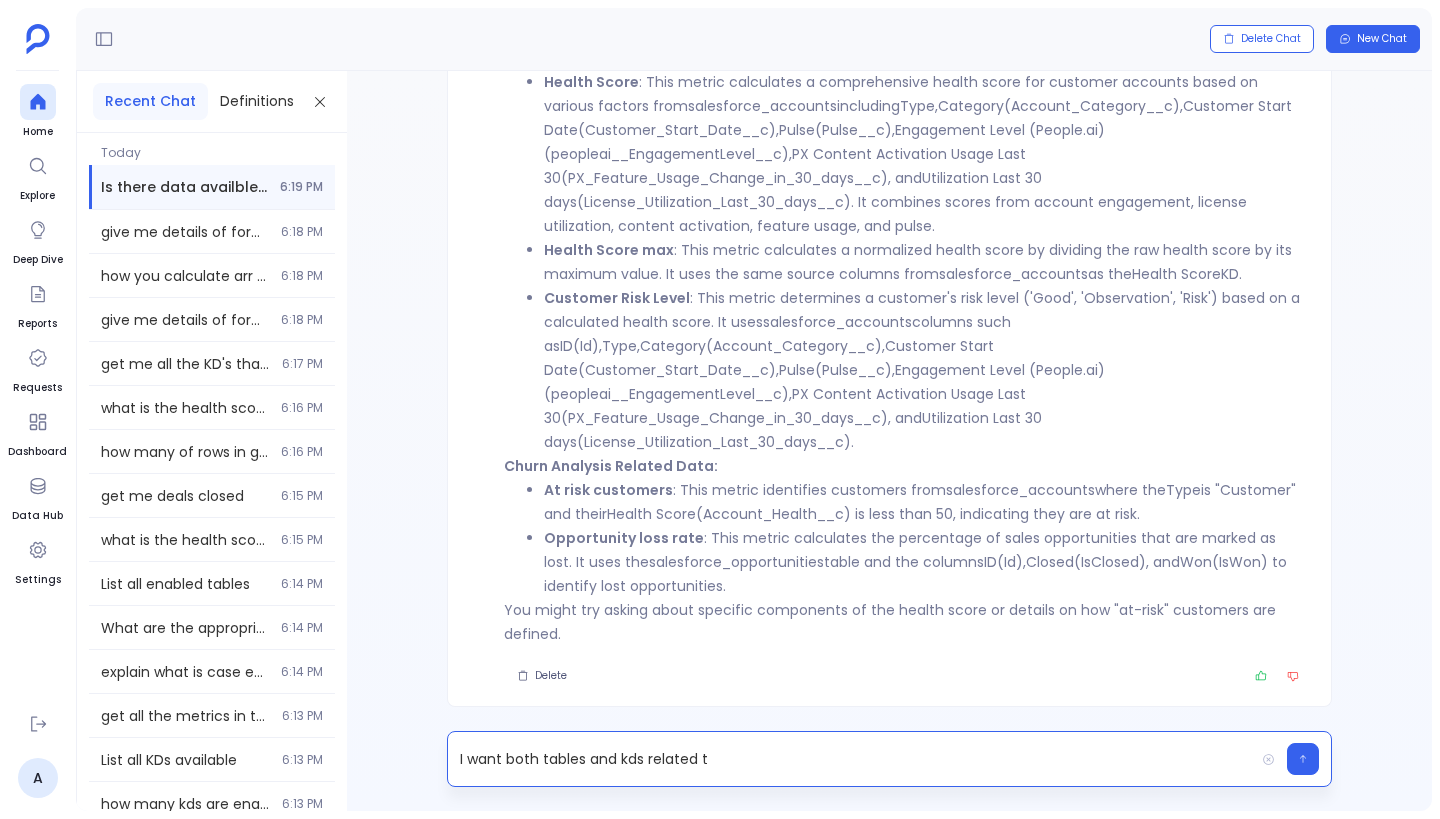 click on "I want both tables and kds related t" at bounding box center (851, 759) 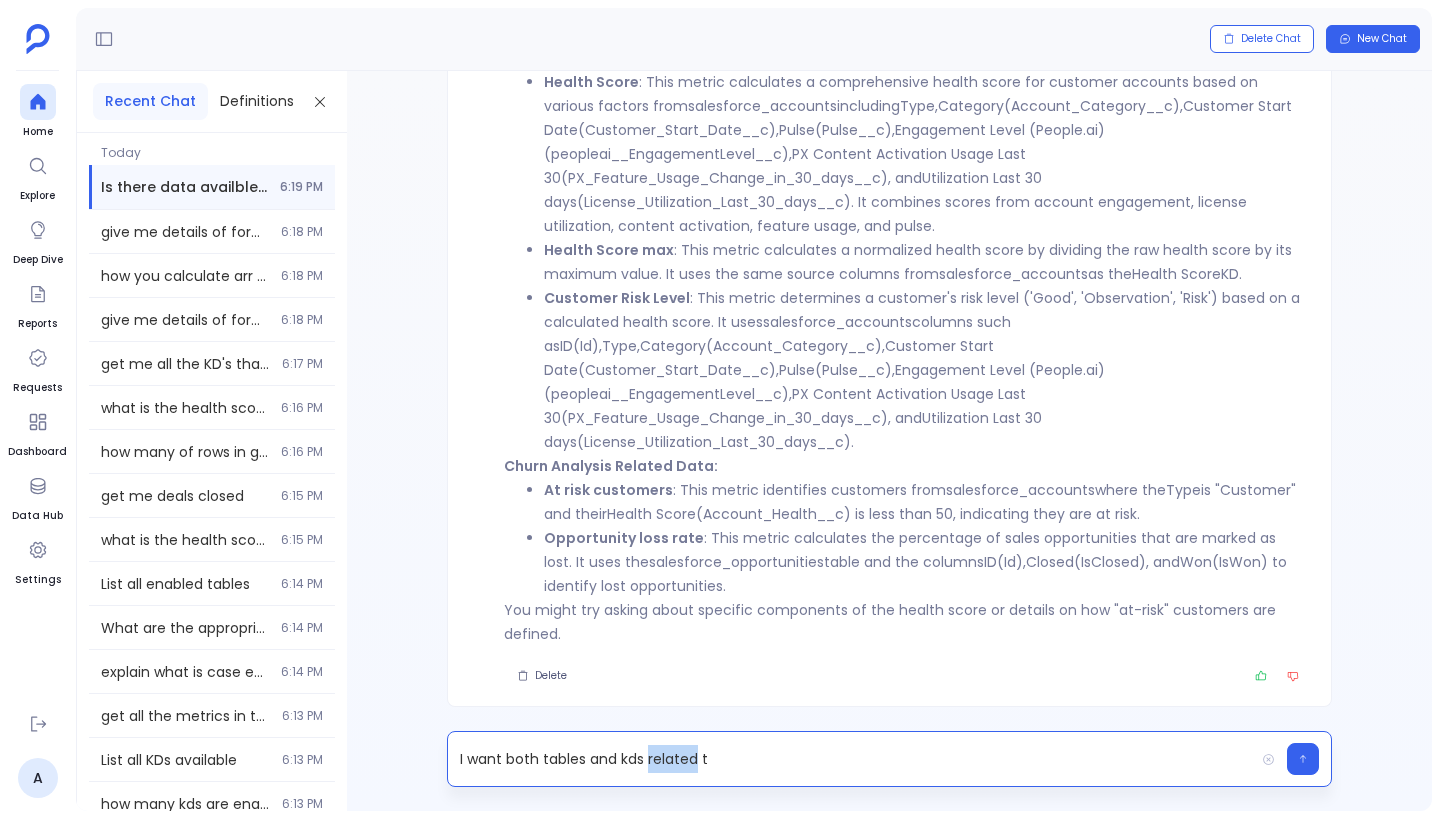 click on "I want both tables and kds related t" at bounding box center (851, 759) 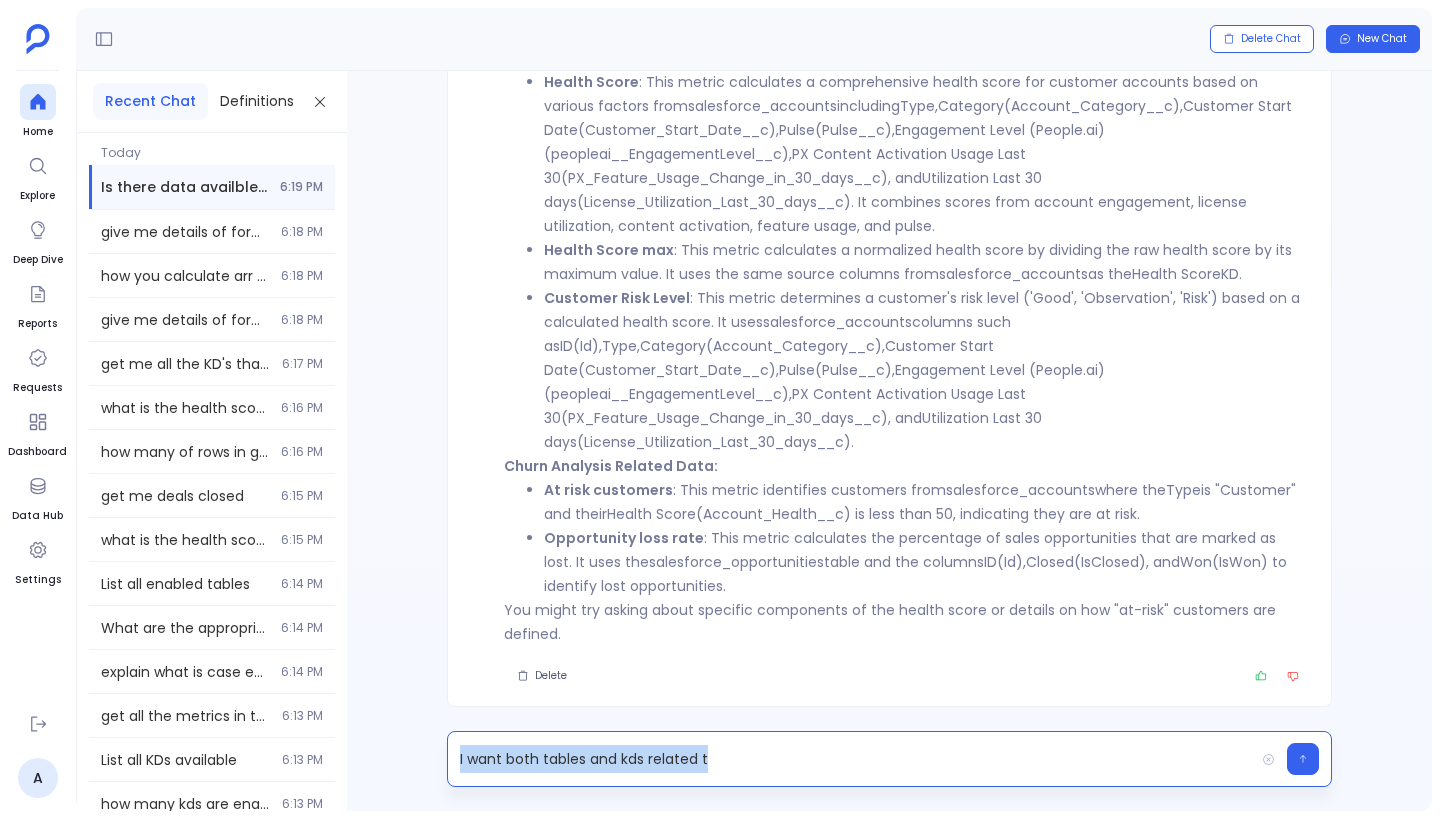 click on "I want both tables and kds related t" at bounding box center [851, 759] 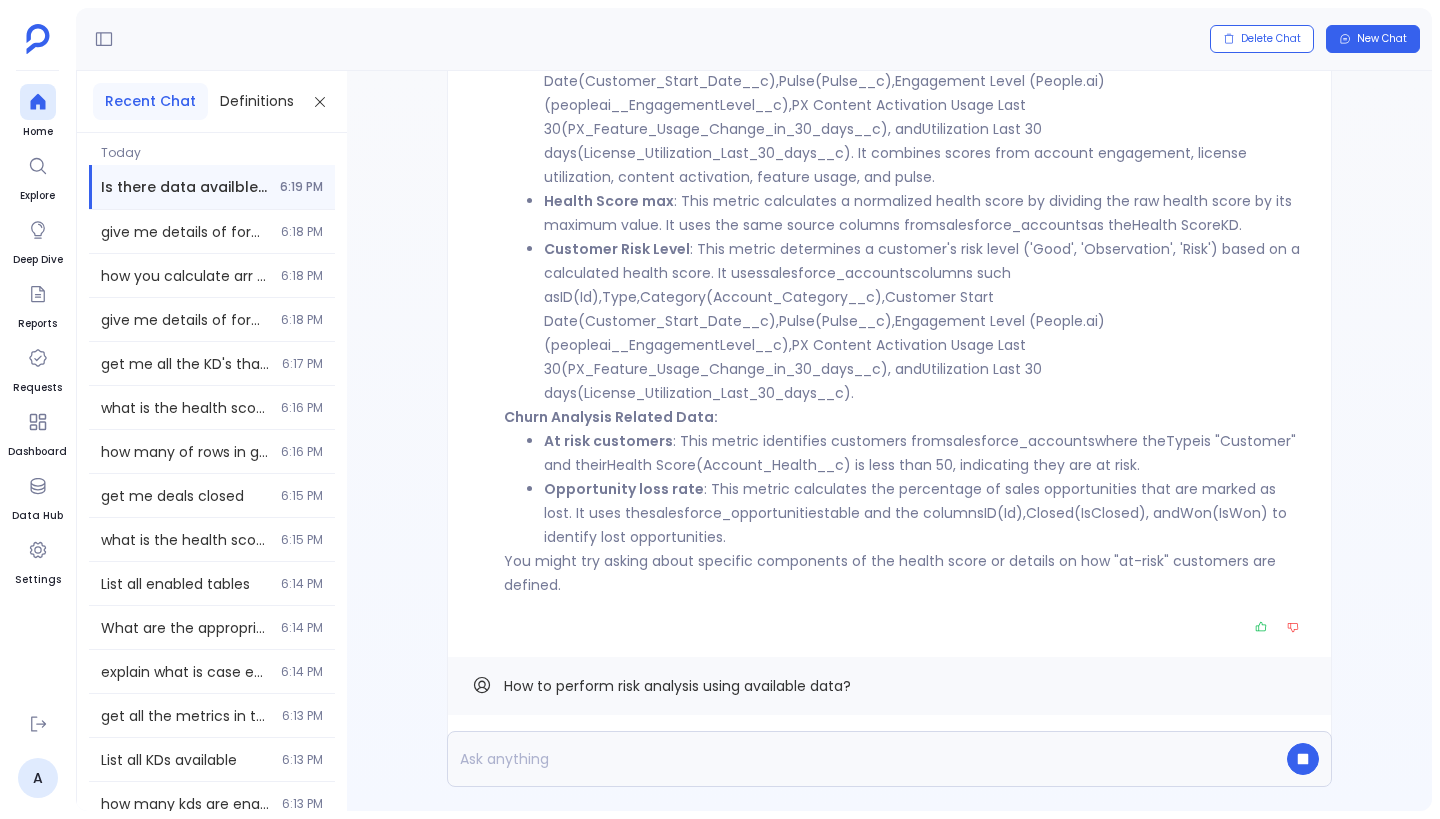 scroll, scrollTop: 0, scrollLeft: 0, axis: both 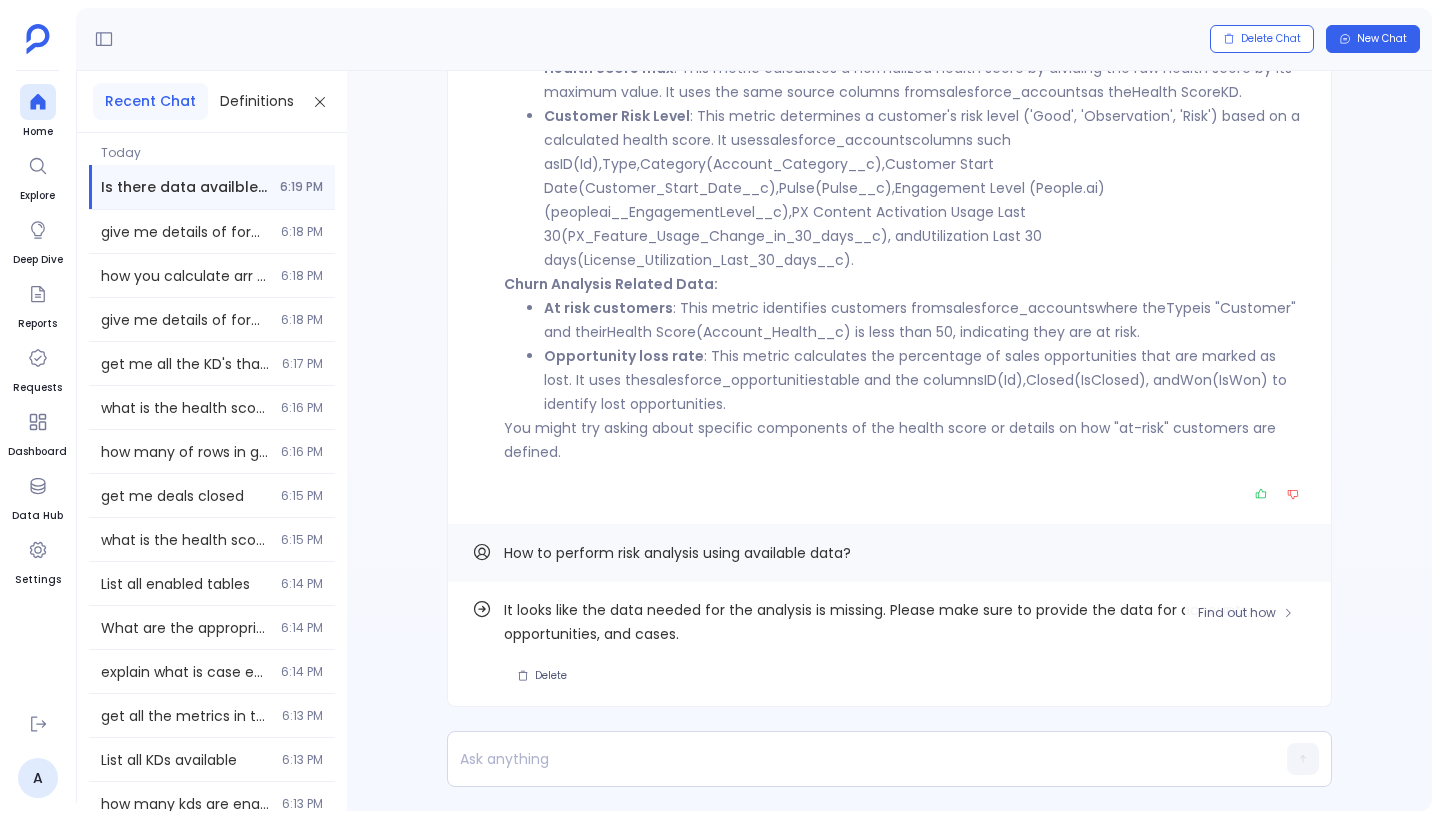 click on "Find out how It looks like the data needed for the analysis is missing. Please make sure to provide the data for accounts, opportunities, and cases. Delete" at bounding box center (889, 644) 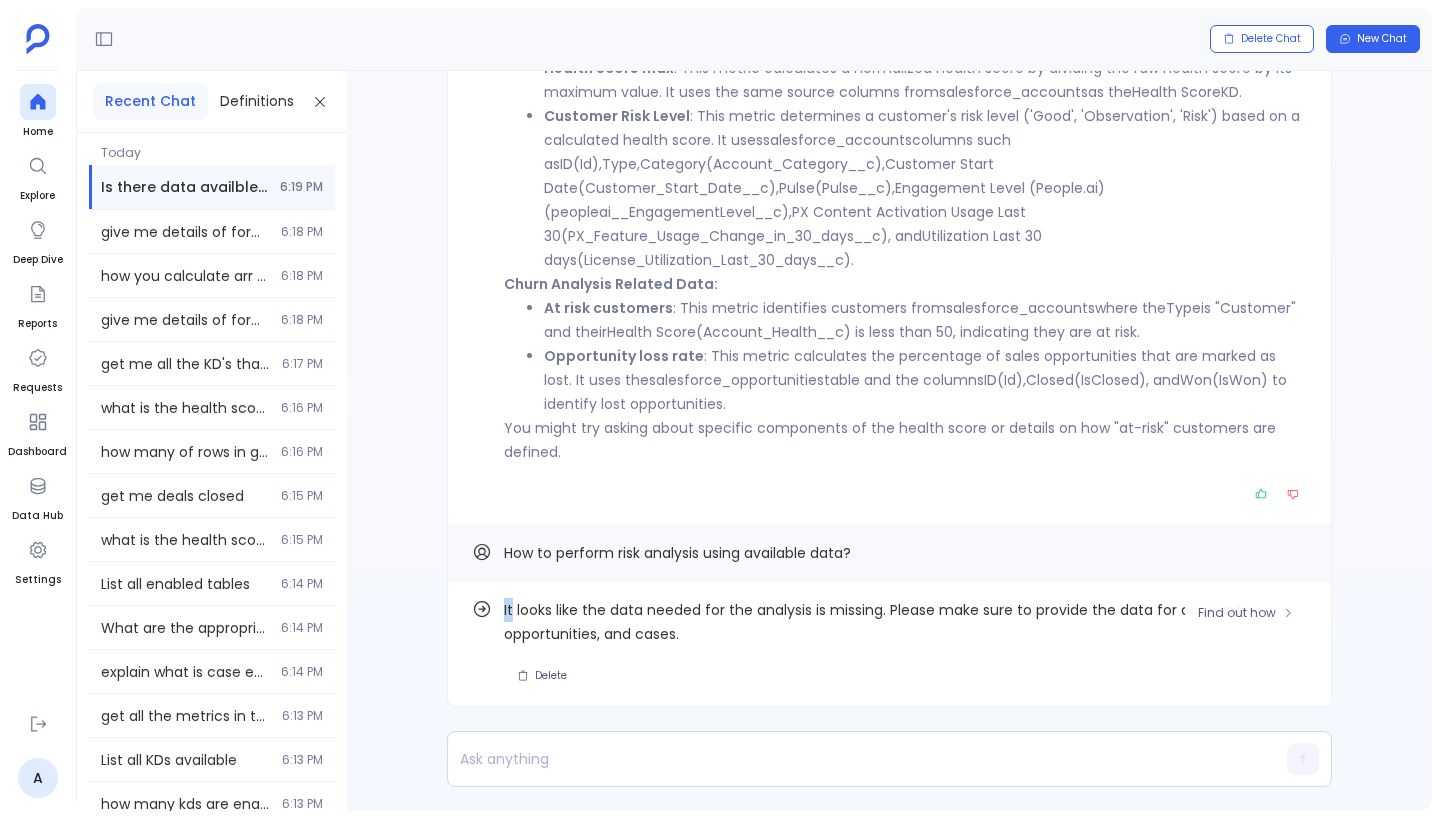 click on "Find out how It looks like the data needed for the analysis is missing. Please make sure to provide the data for accounts, opportunities, and cases. Delete" at bounding box center (889, 644) 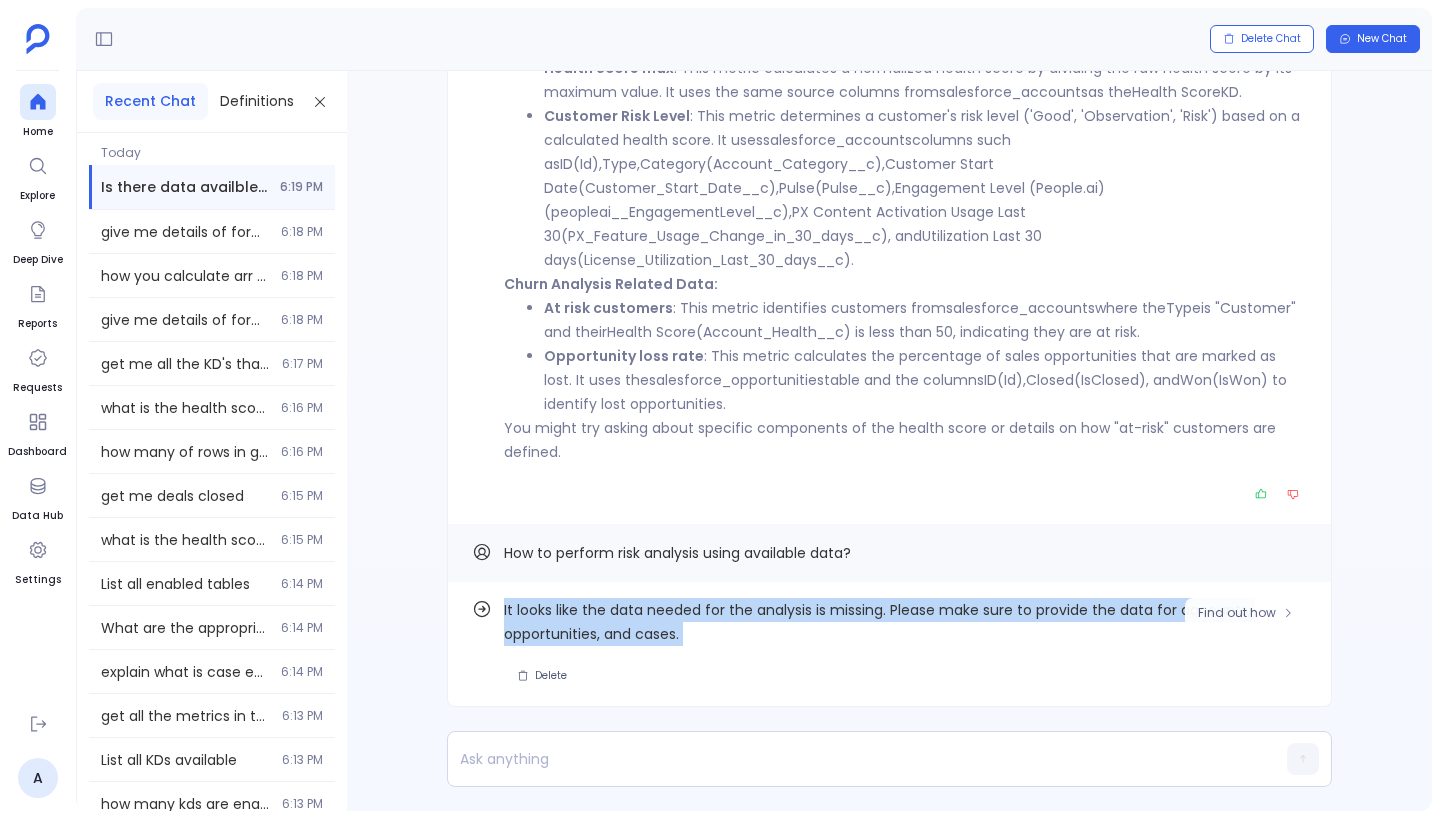 click on "Find out how It looks like the data needed for the analysis is missing. Please make sure to provide the data for accounts, opportunities, and cases. Delete" at bounding box center [889, 644] 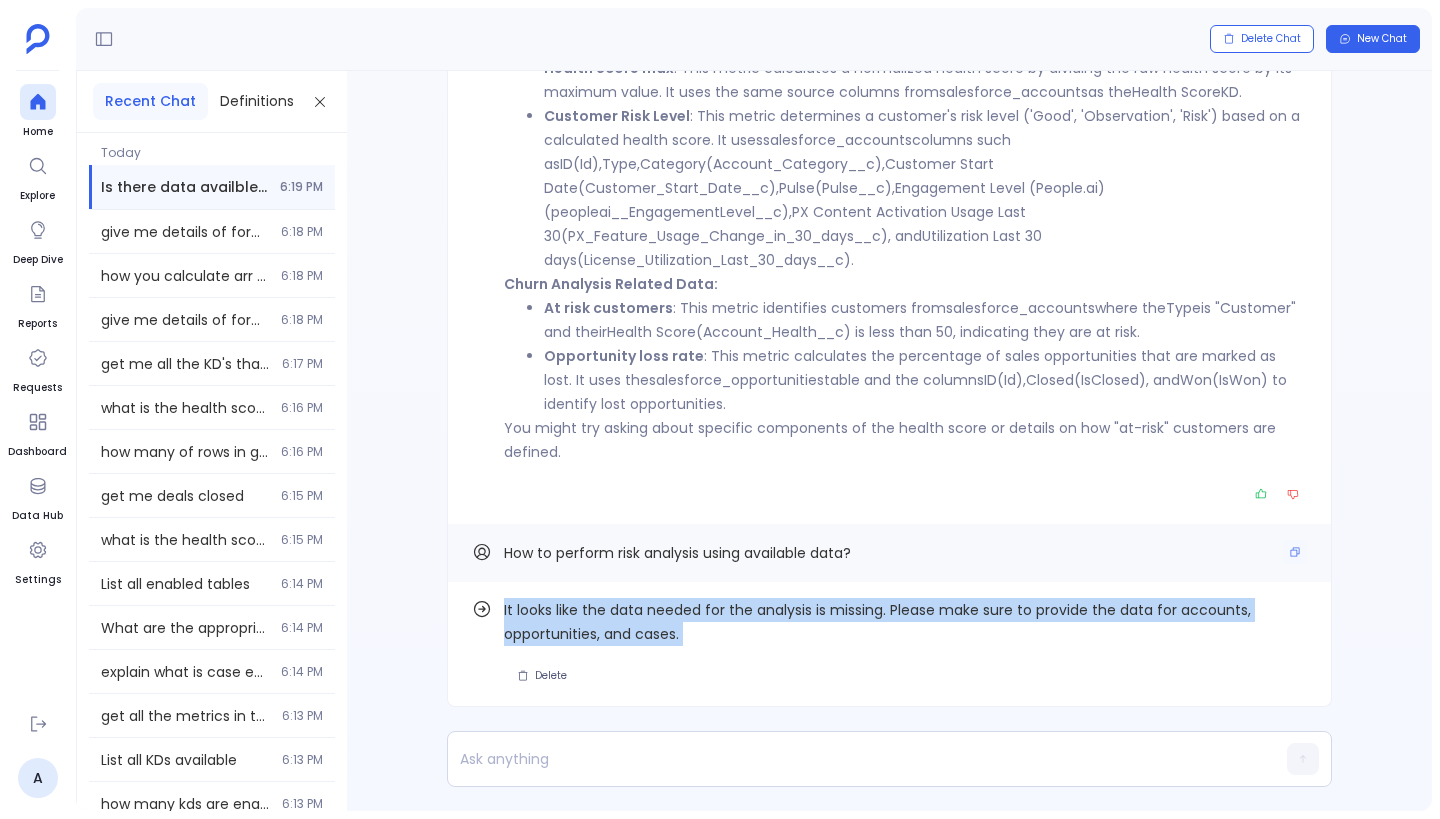 click on "How to perform risk analysis using available data?" at bounding box center [889, 553] 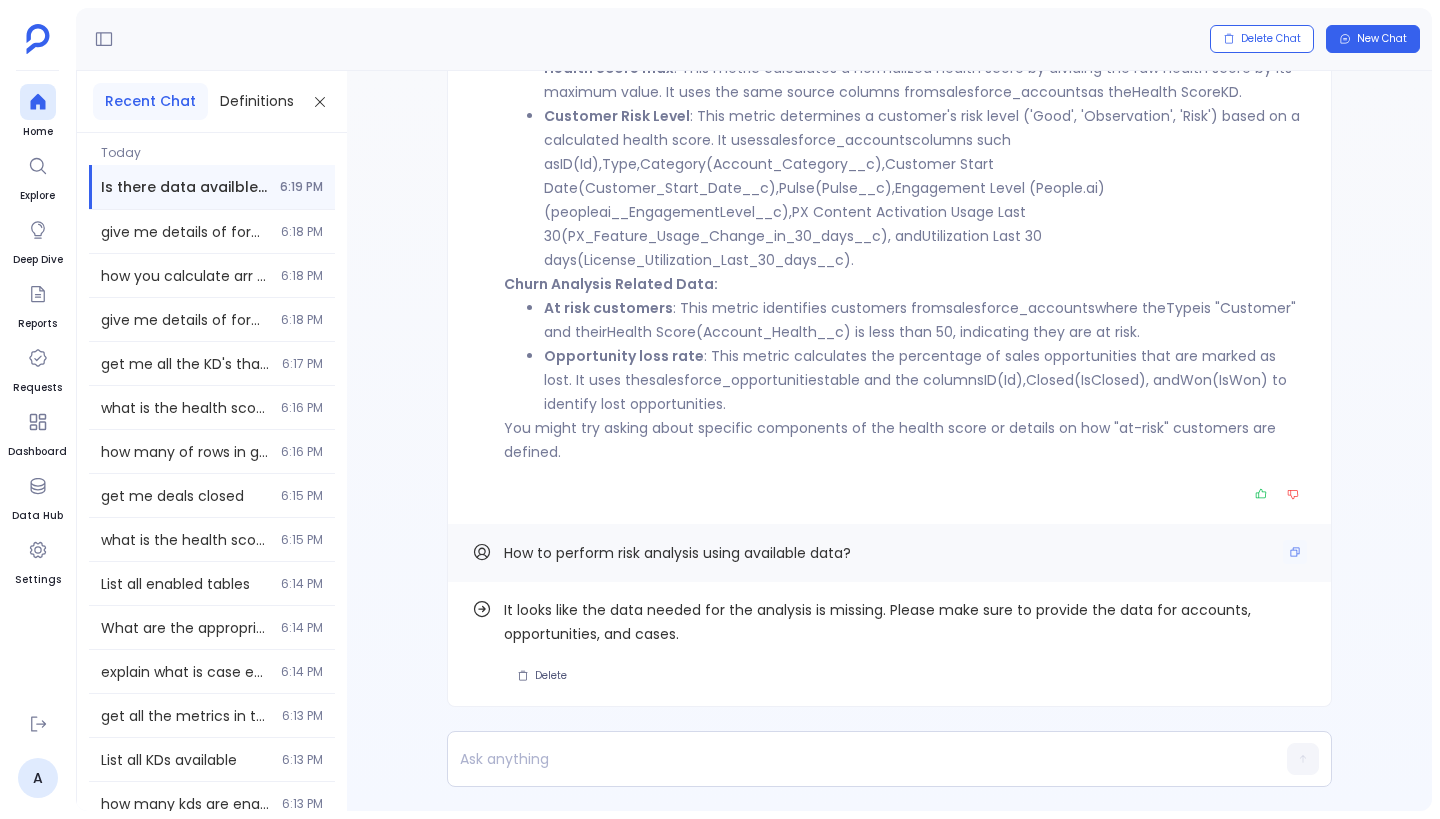 click on "How to perform risk analysis using available data?" at bounding box center (677, 553) 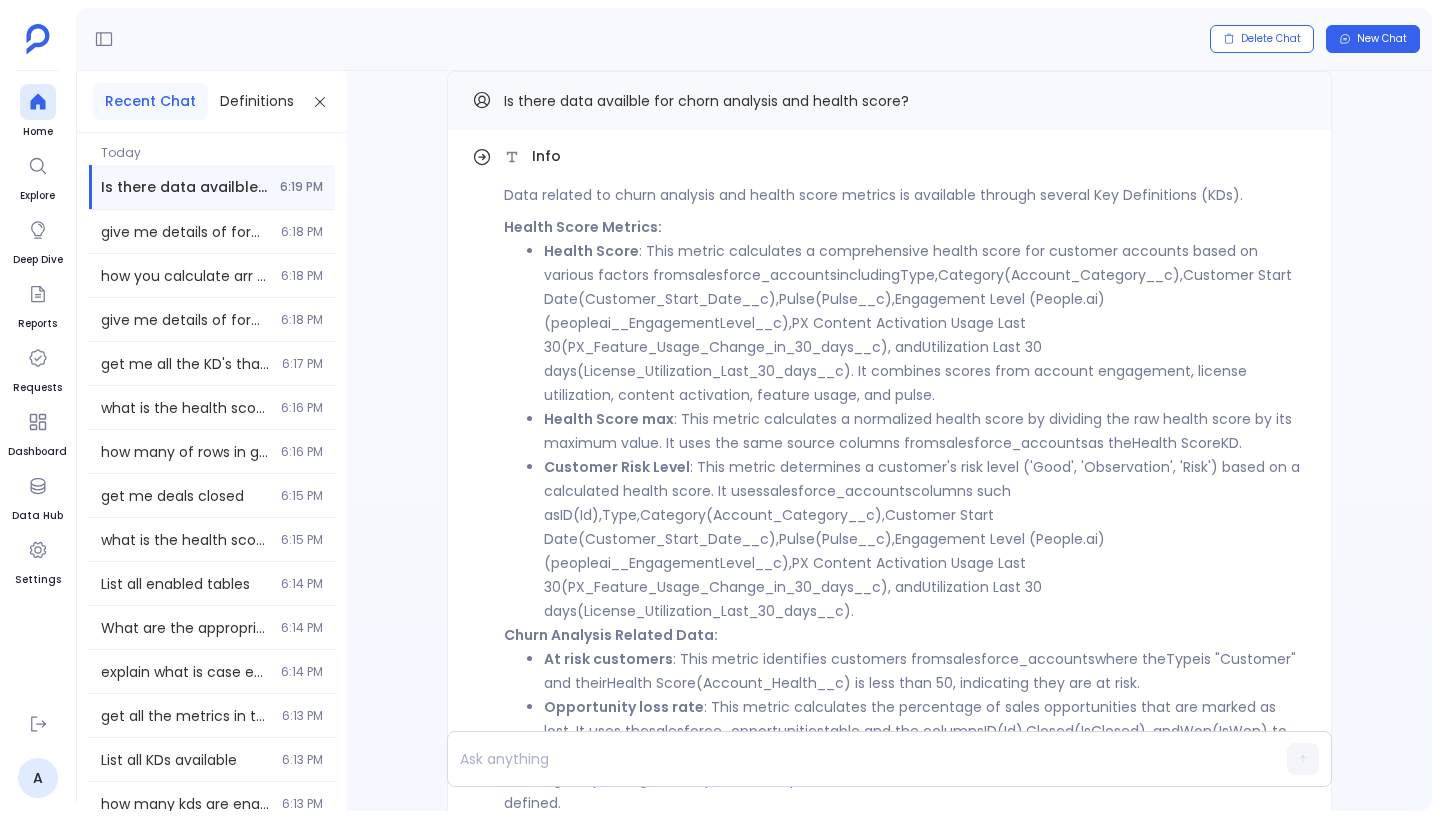scroll, scrollTop: 0, scrollLeft: 0, axis: both 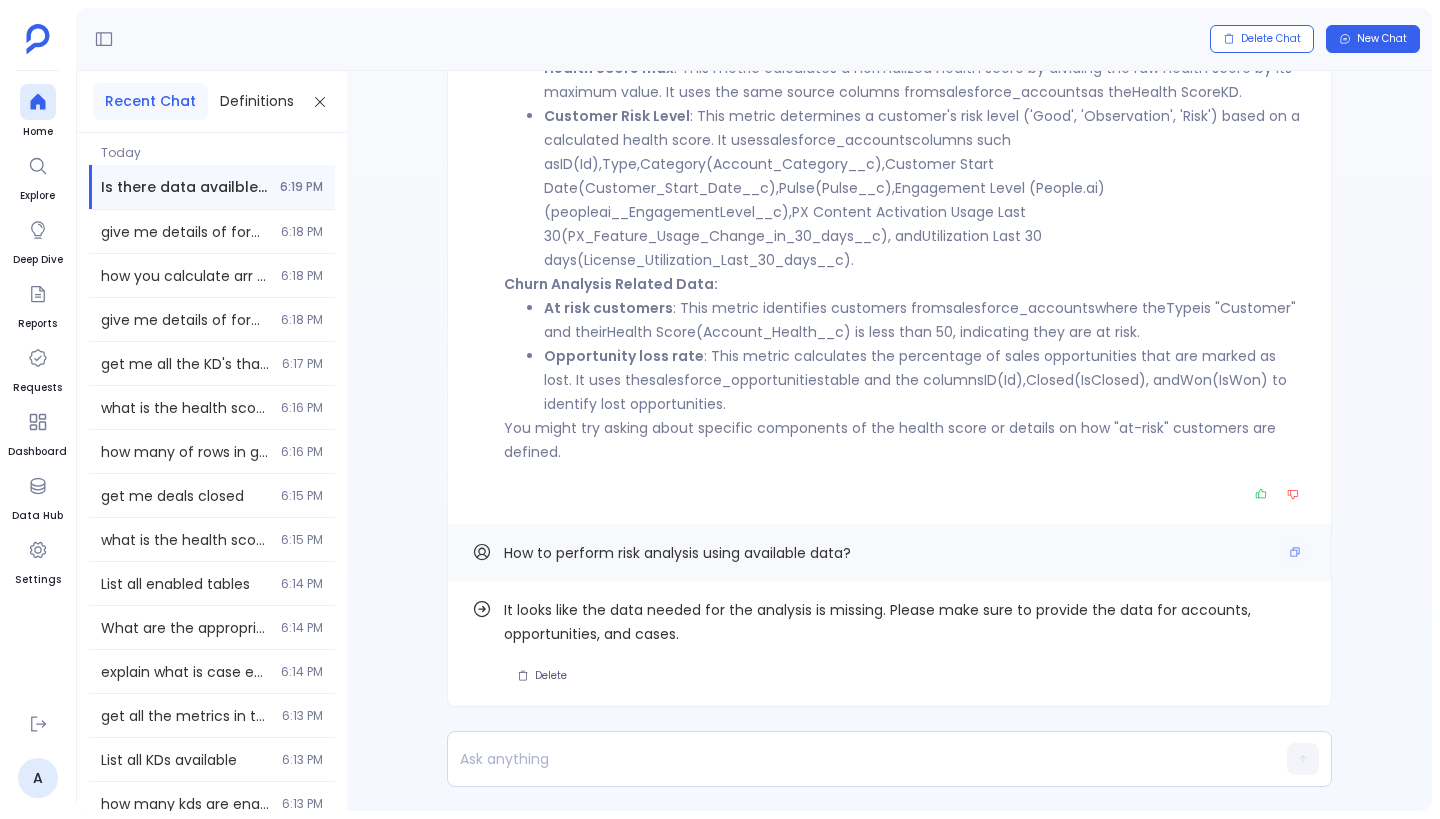 drag, startPoint x: 501, startPoint y: 556, endPoint x: 905, endPoint y: 552, distance: 404.0198 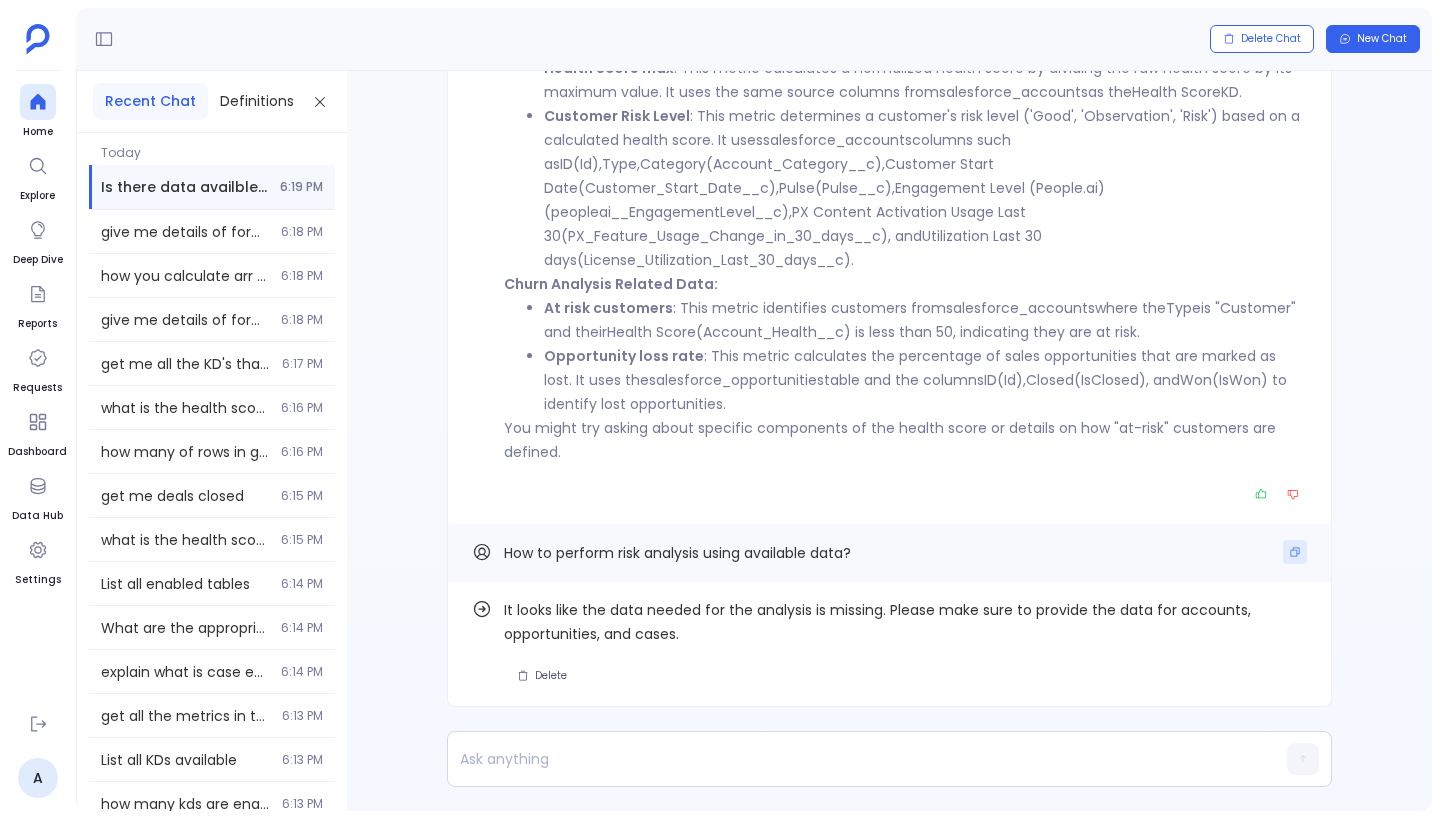 click at bounding box center [1295, 552] 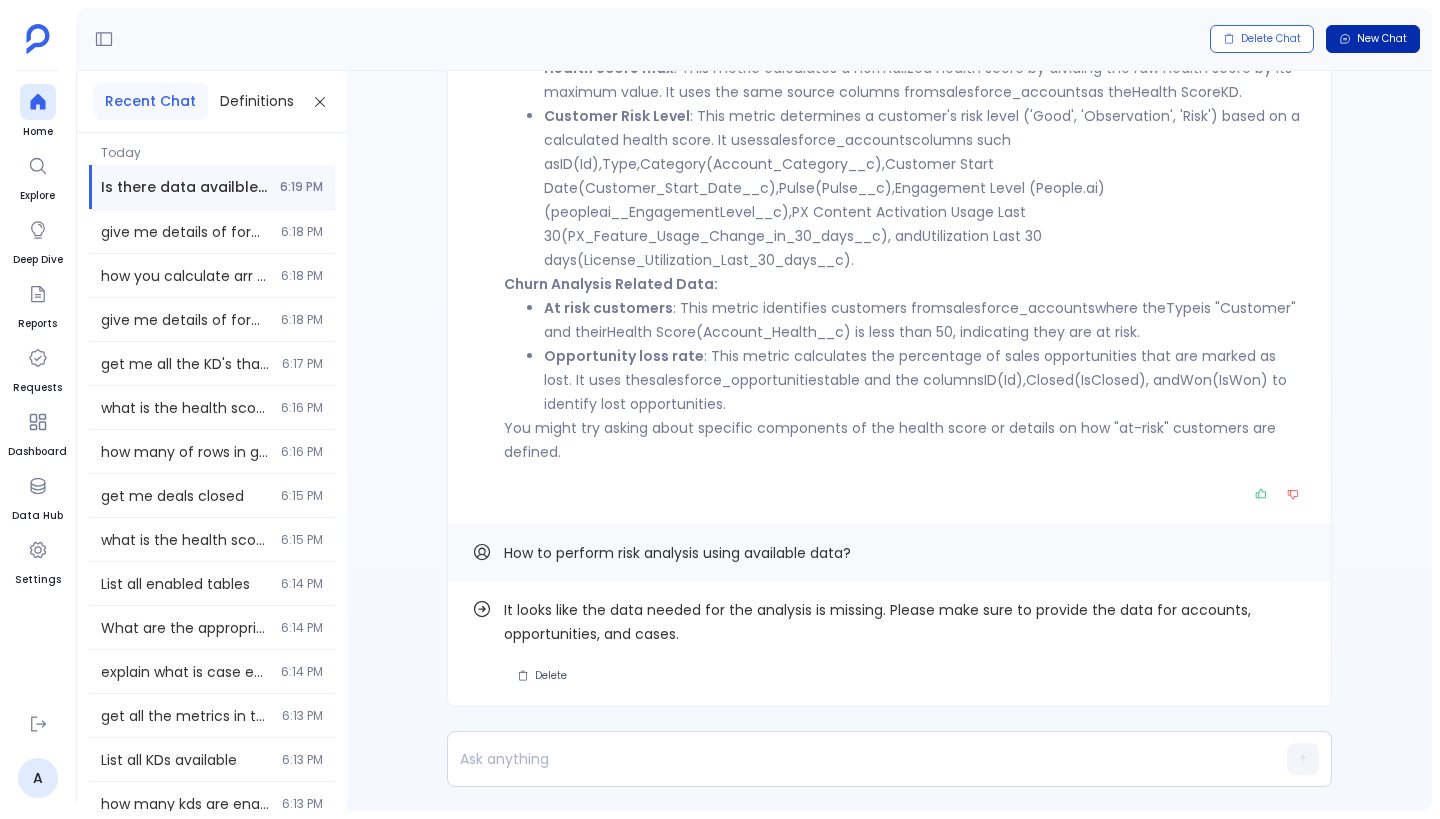 click on "New Chat" at bounding box center (1373, 39) 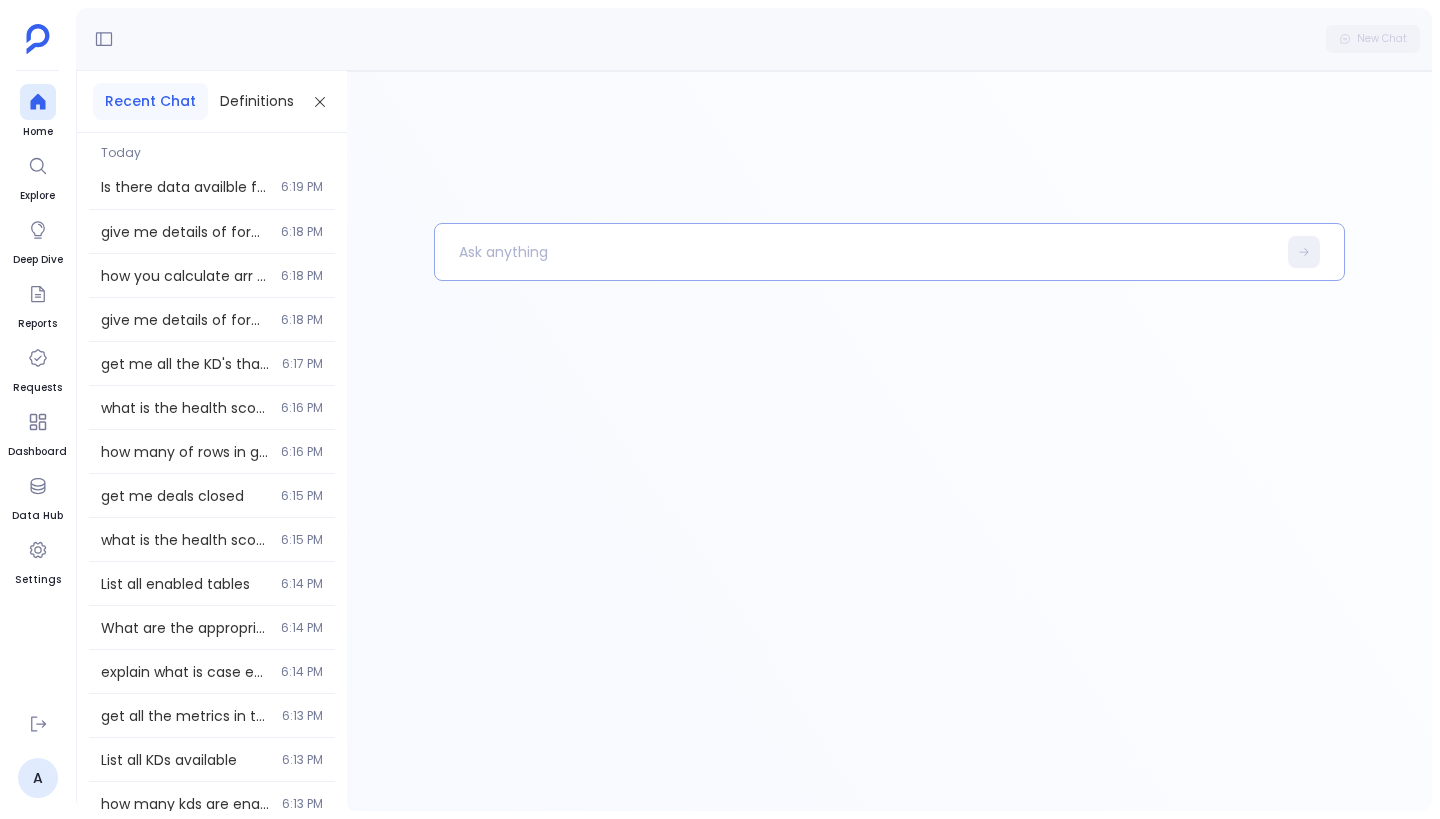 click at bounding box center [855, 252] 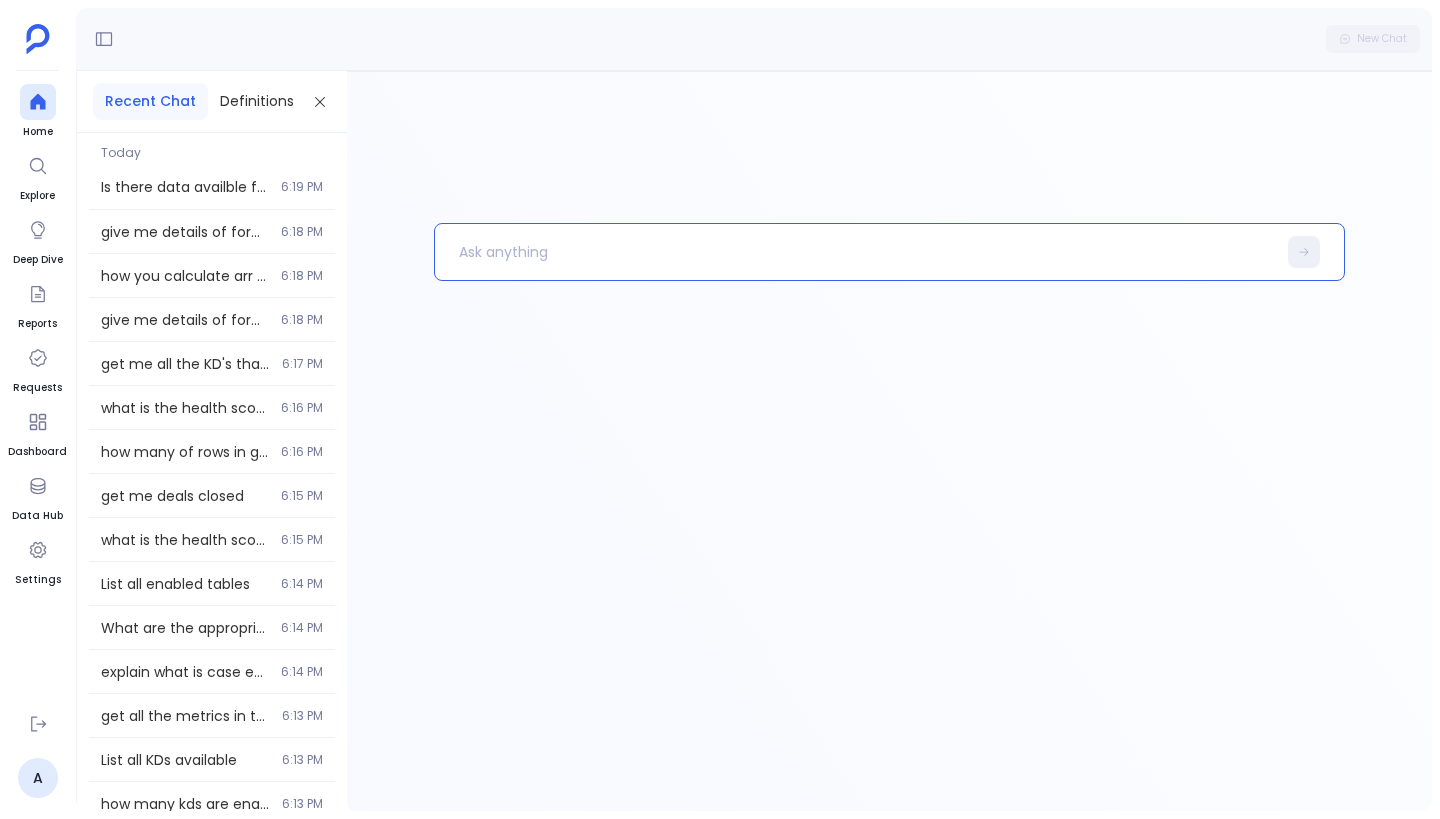 click at bounding box center [889, 517] 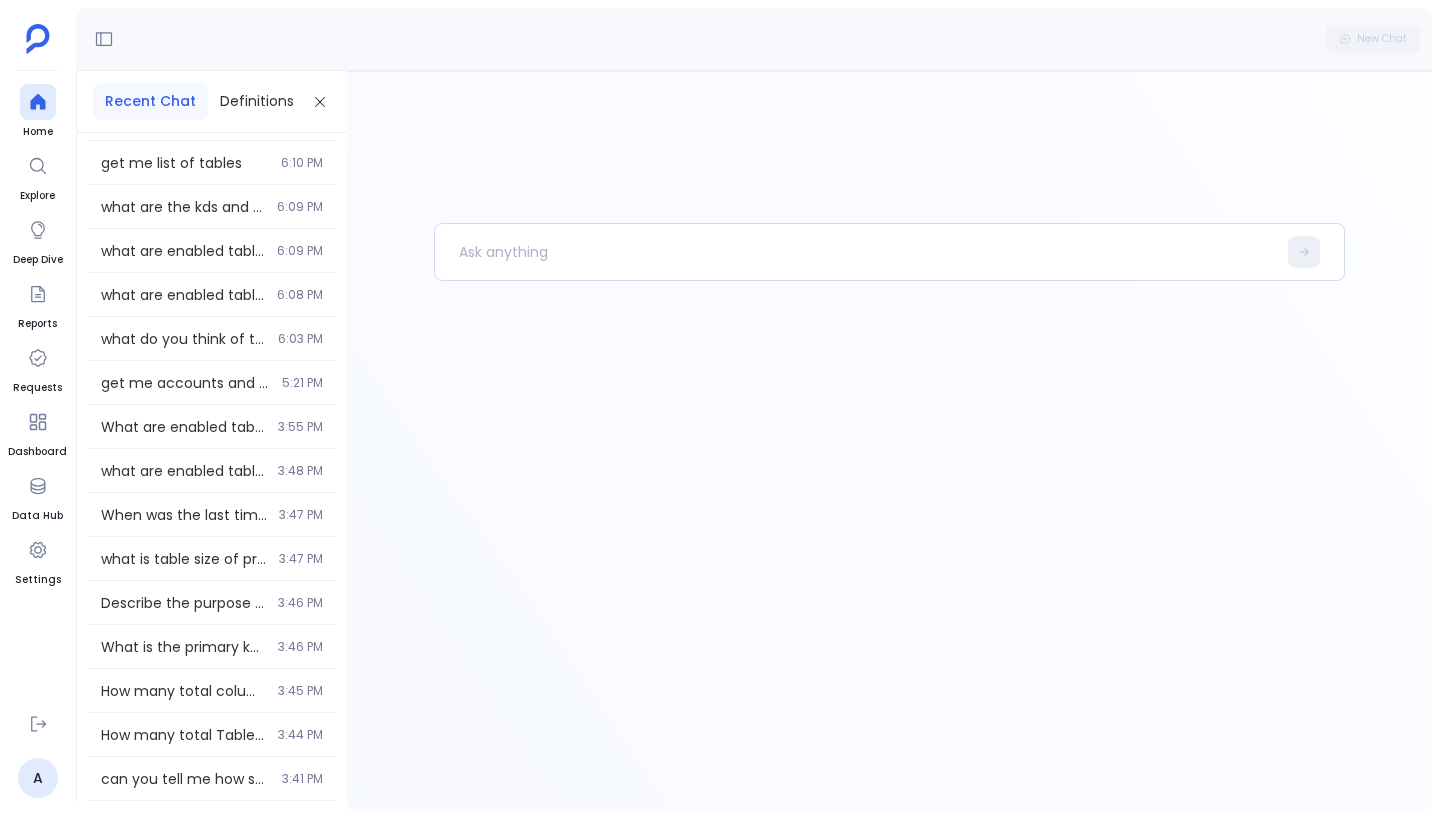 scroll, scrollTop: 0, scrollLeft: 0, axis: both 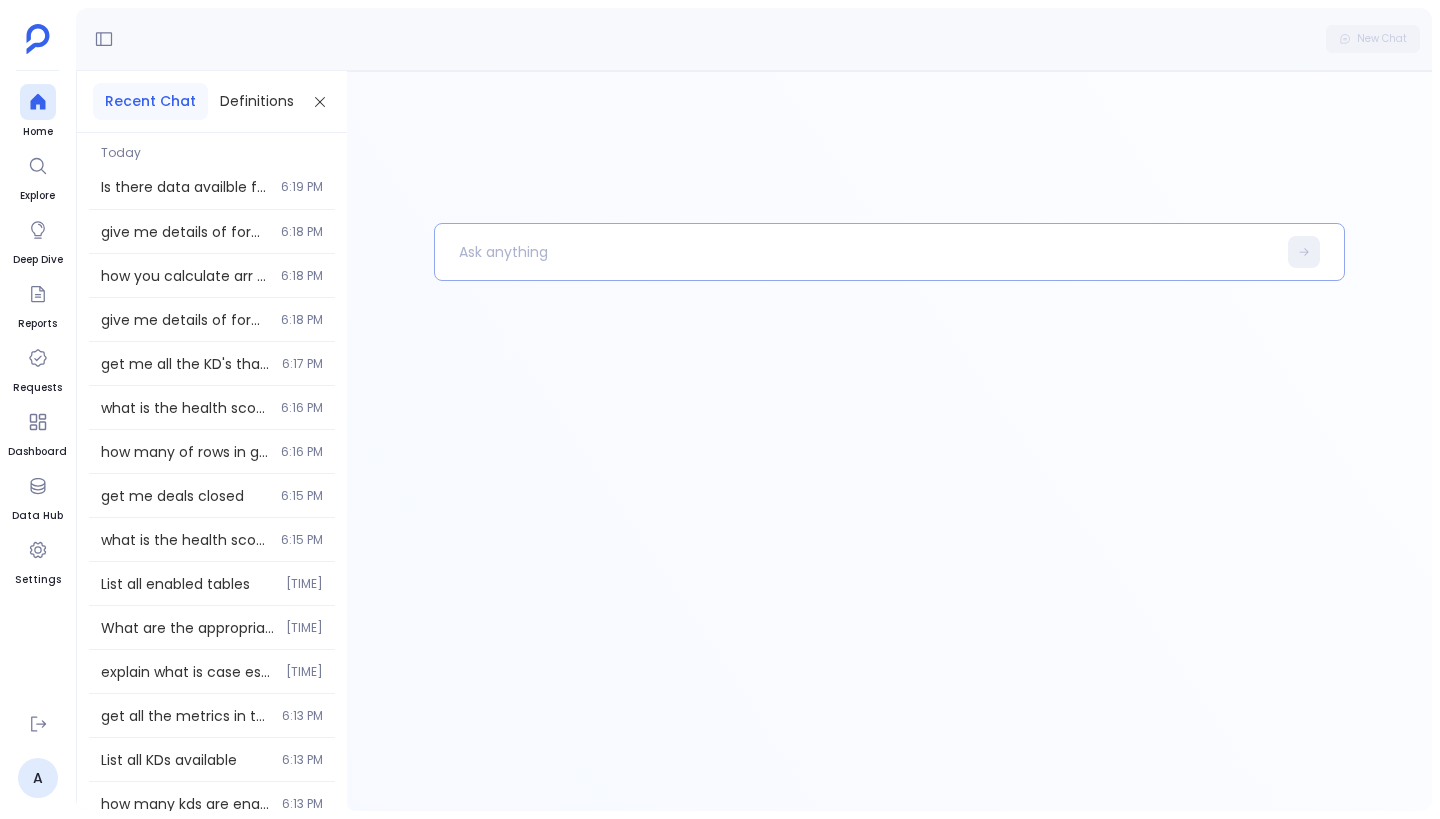 click at bounding box center [855, 252] 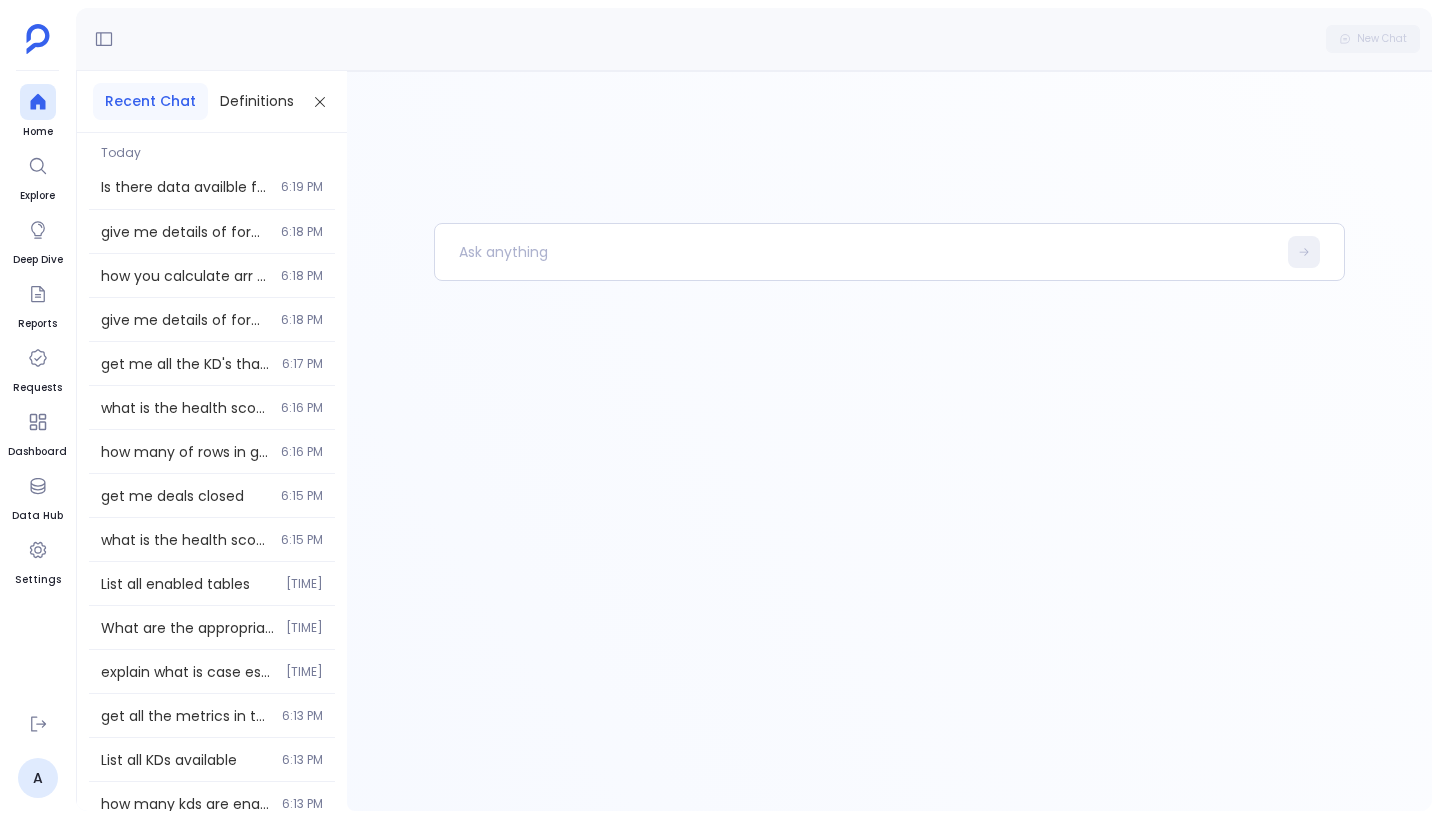 click at bounding box center (889, 441) 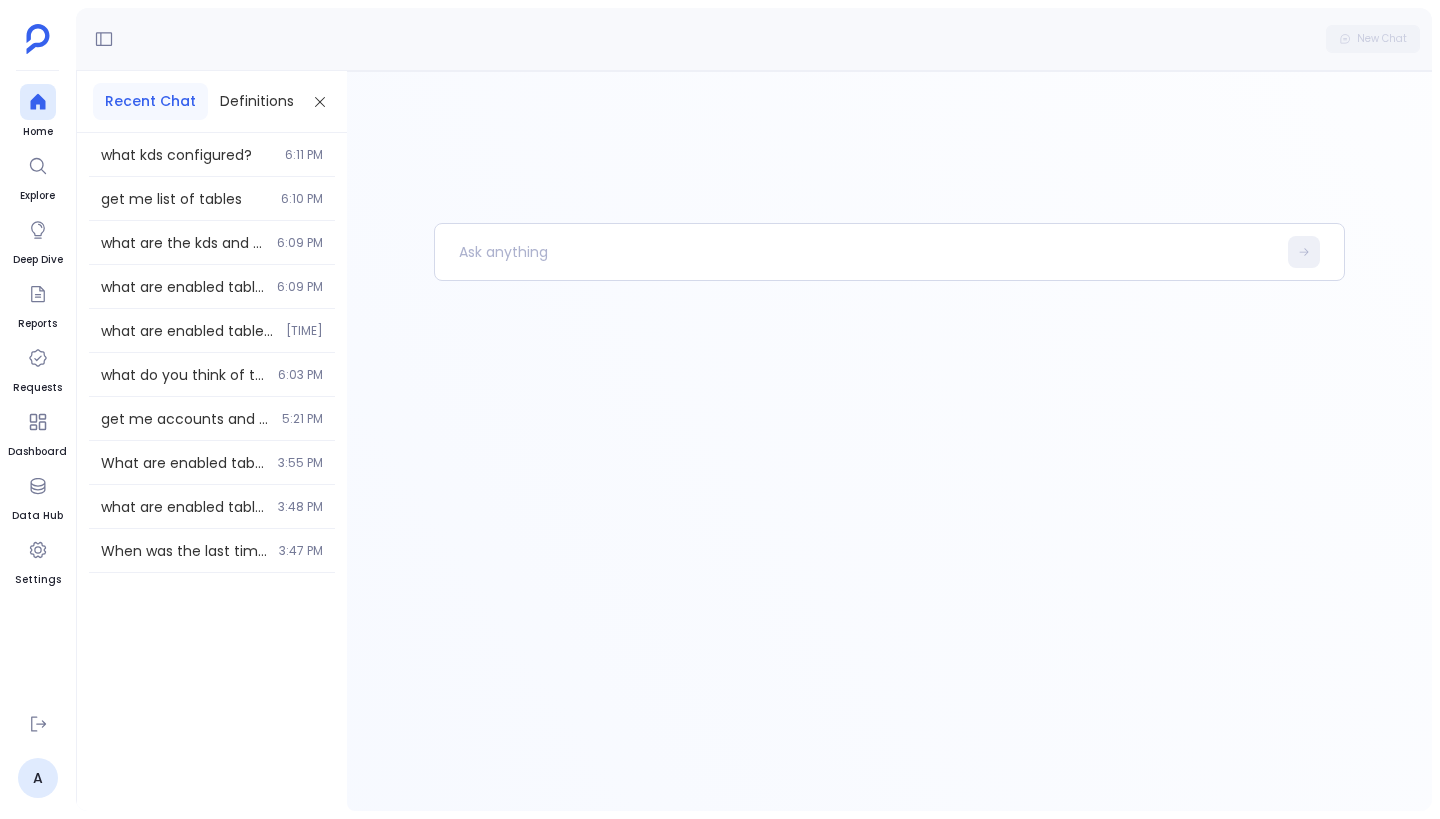 scroll, scrollTop: 0, scrollLeft: 0, axis: both 